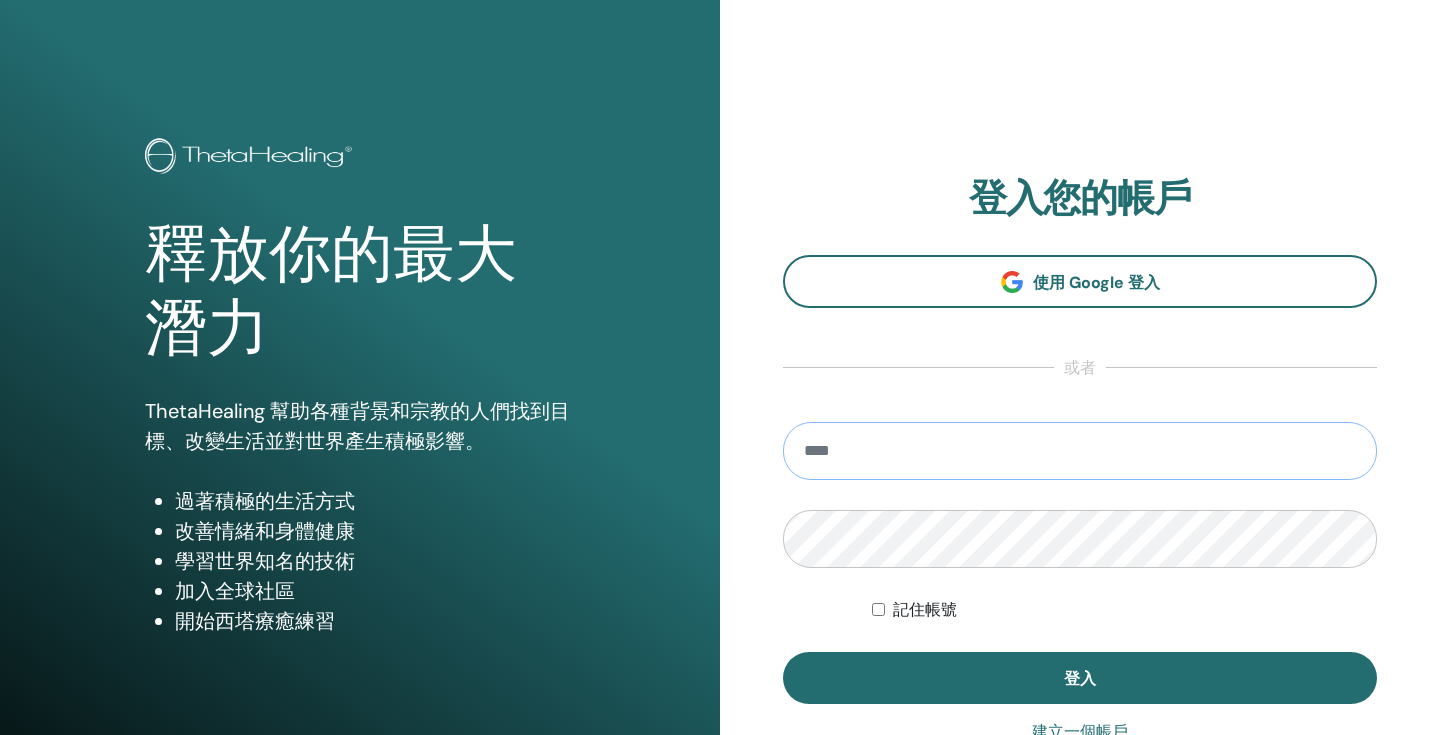 scroll, scrollTop: 108, scrollLeft: 0, axis: vertical 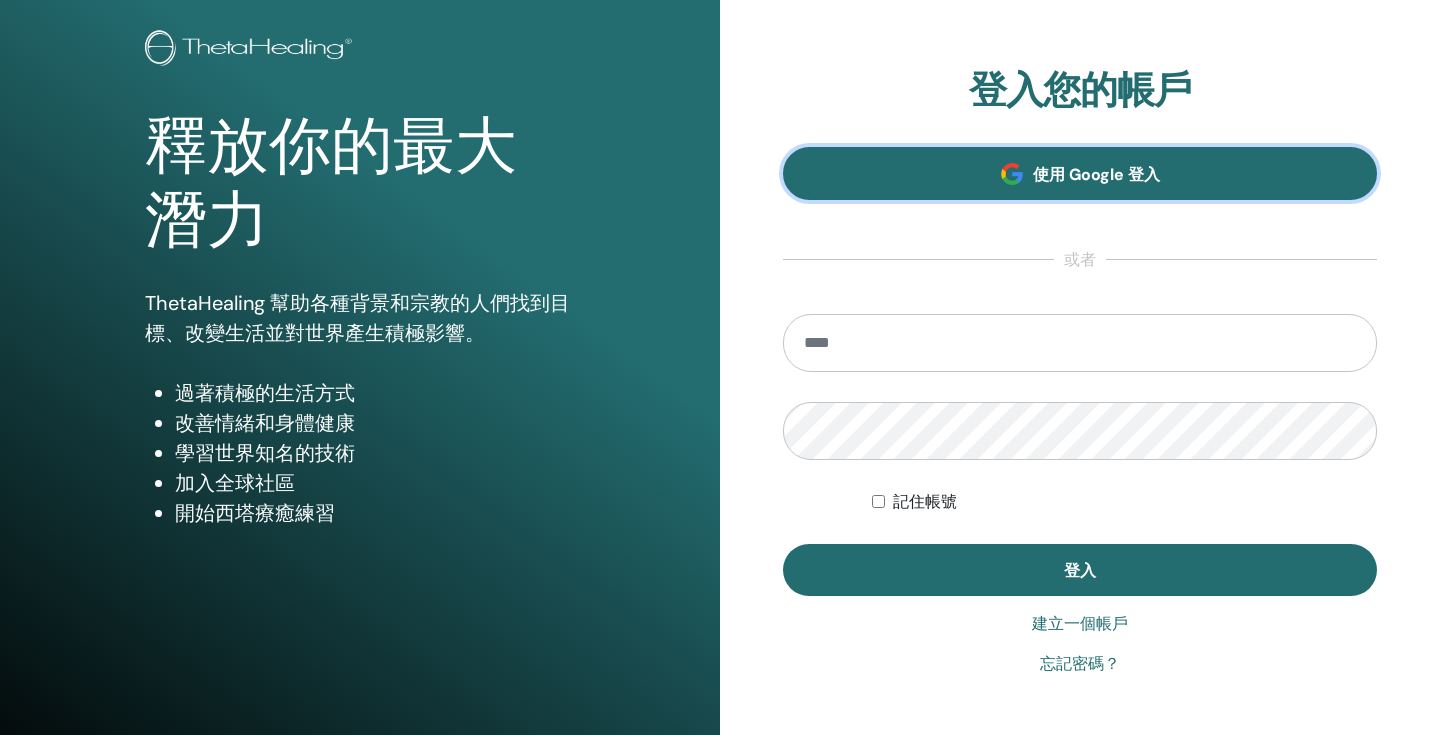 click on "使用 Google 登入" at bounding box center [1096, 174] 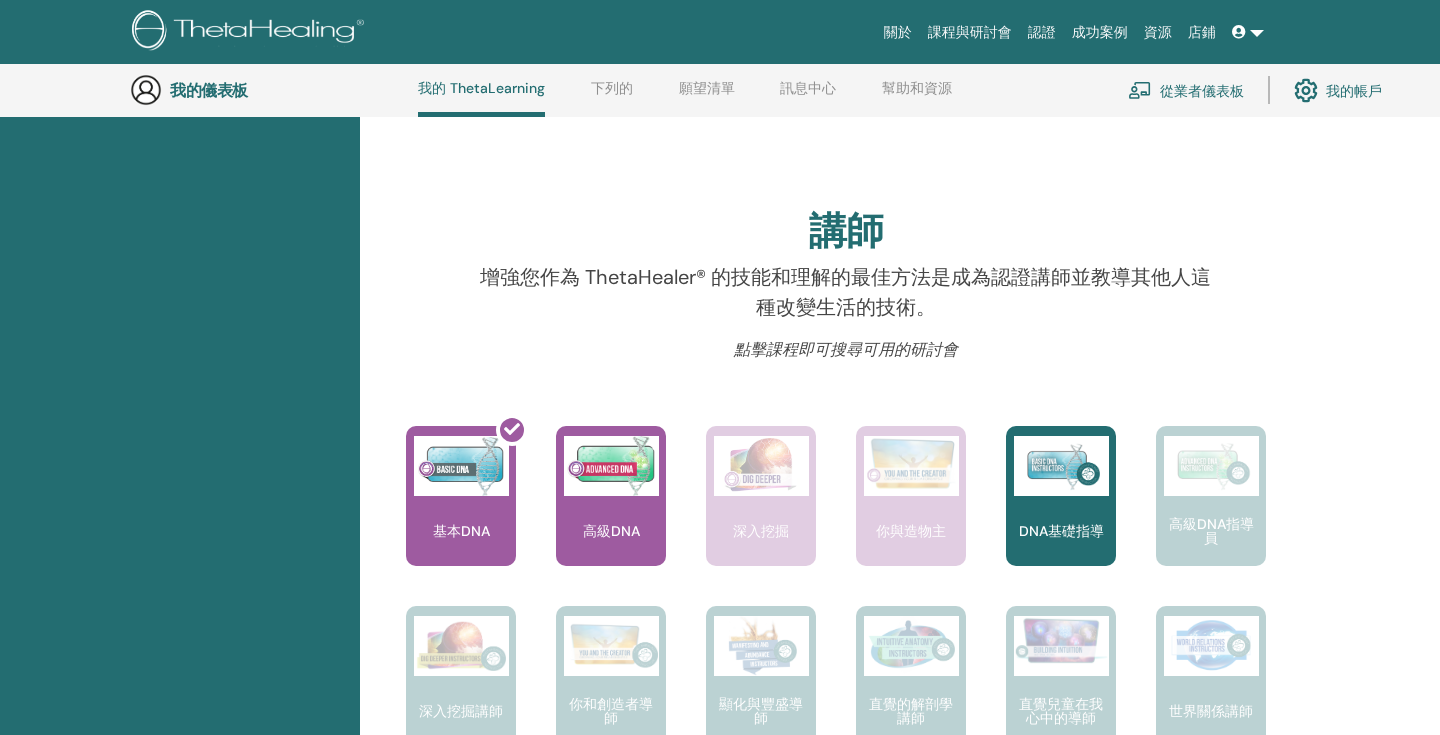 scroll, scrollTop: 506, scrollLeft: 0, axis: vertical 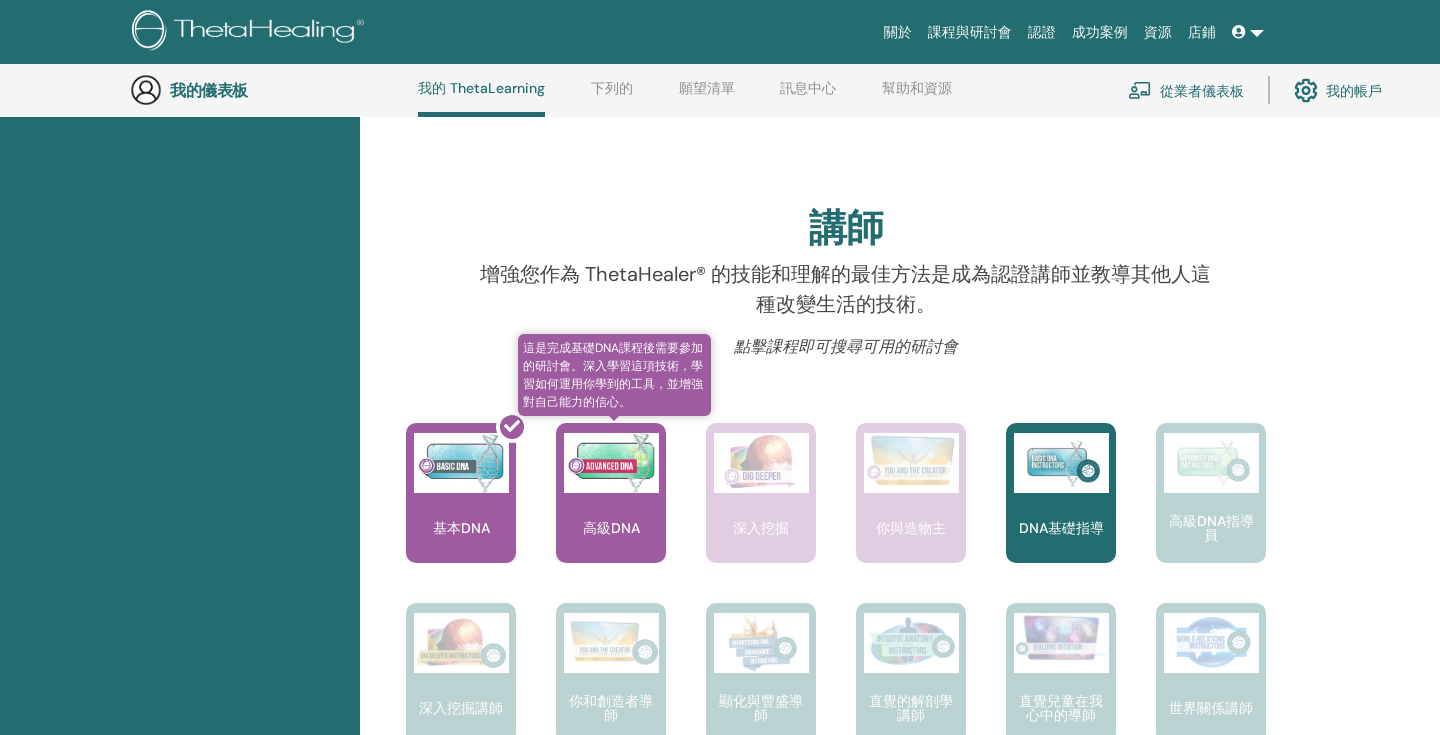 click on "高級DNA" at bounding box center (611, 493) 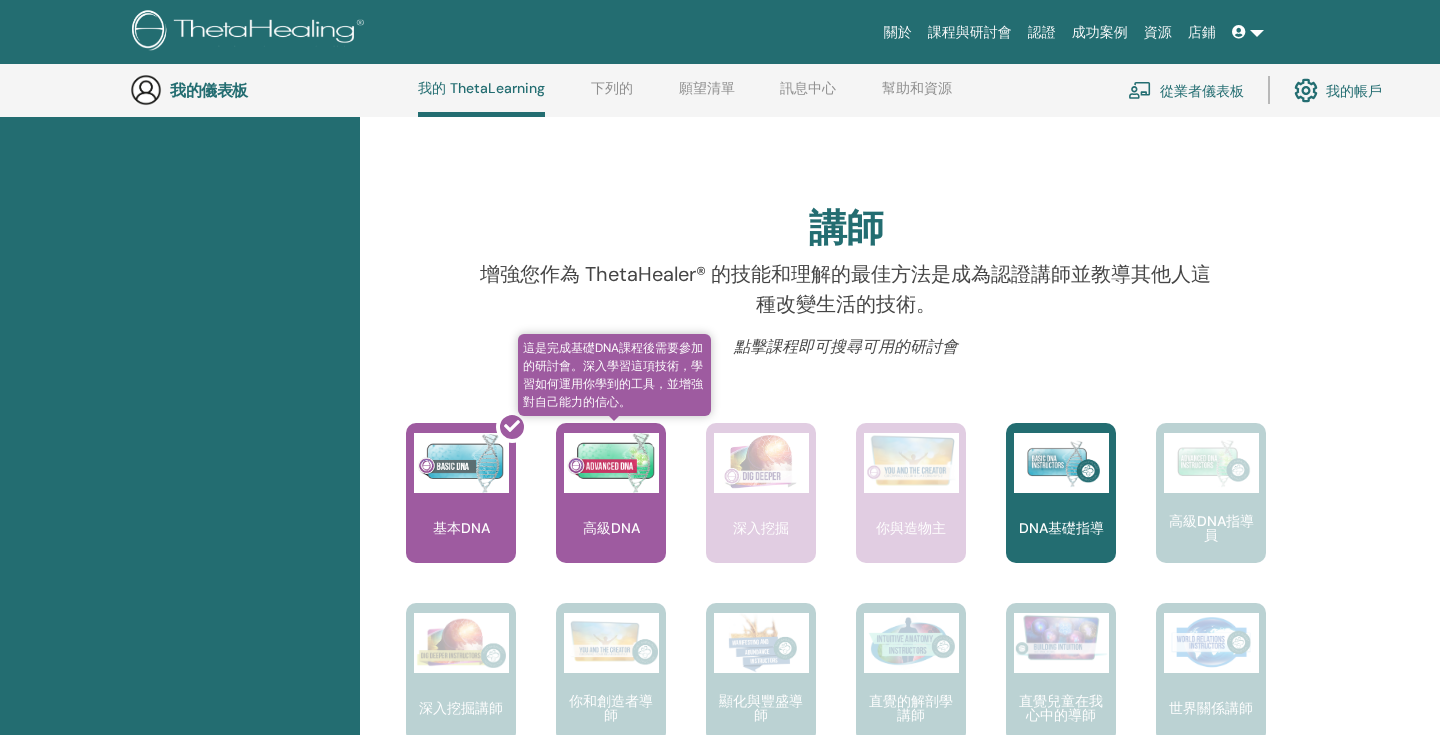 click at bounding box center (611, 463) 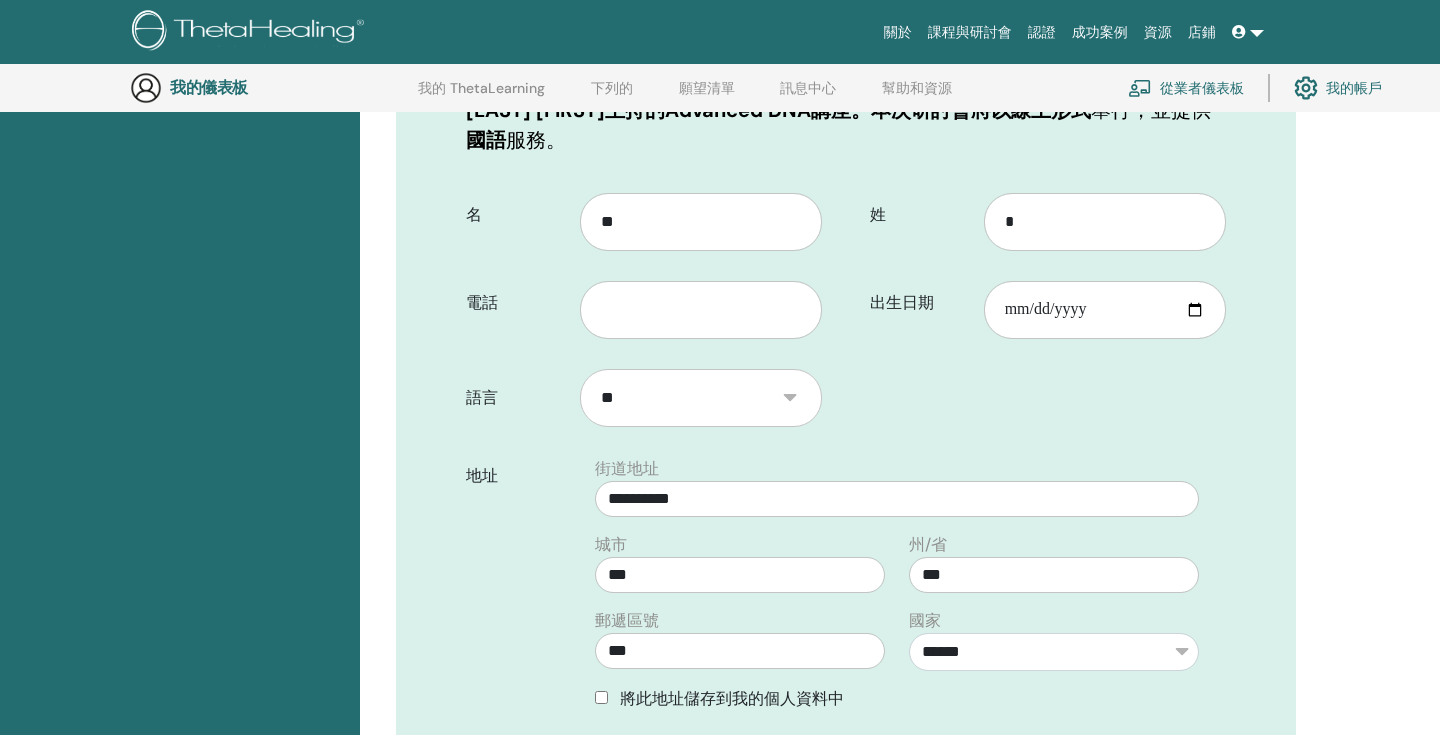 scroll, scrollTop: 370, scrollLeft: 0, axis: vertical 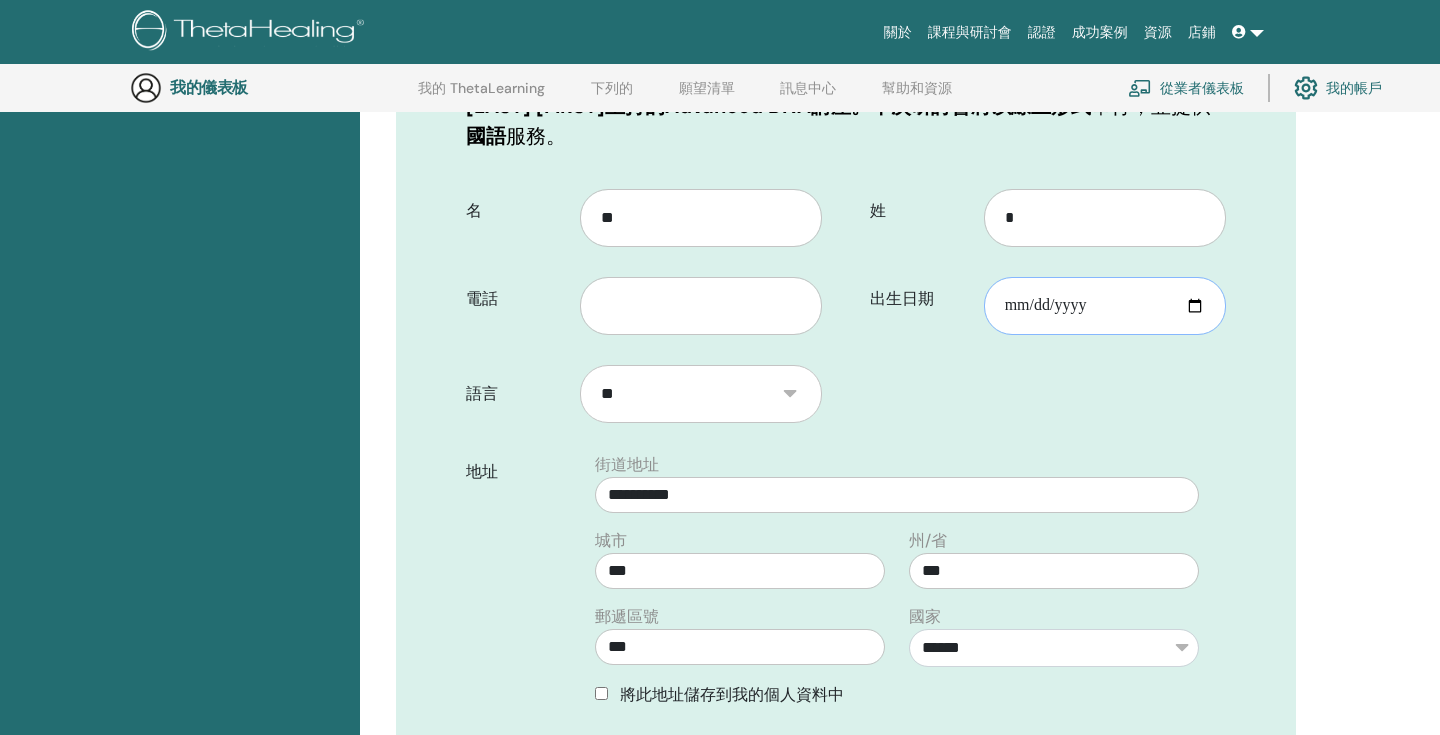 click on "出生日期" at bounding box center (1105, 306) 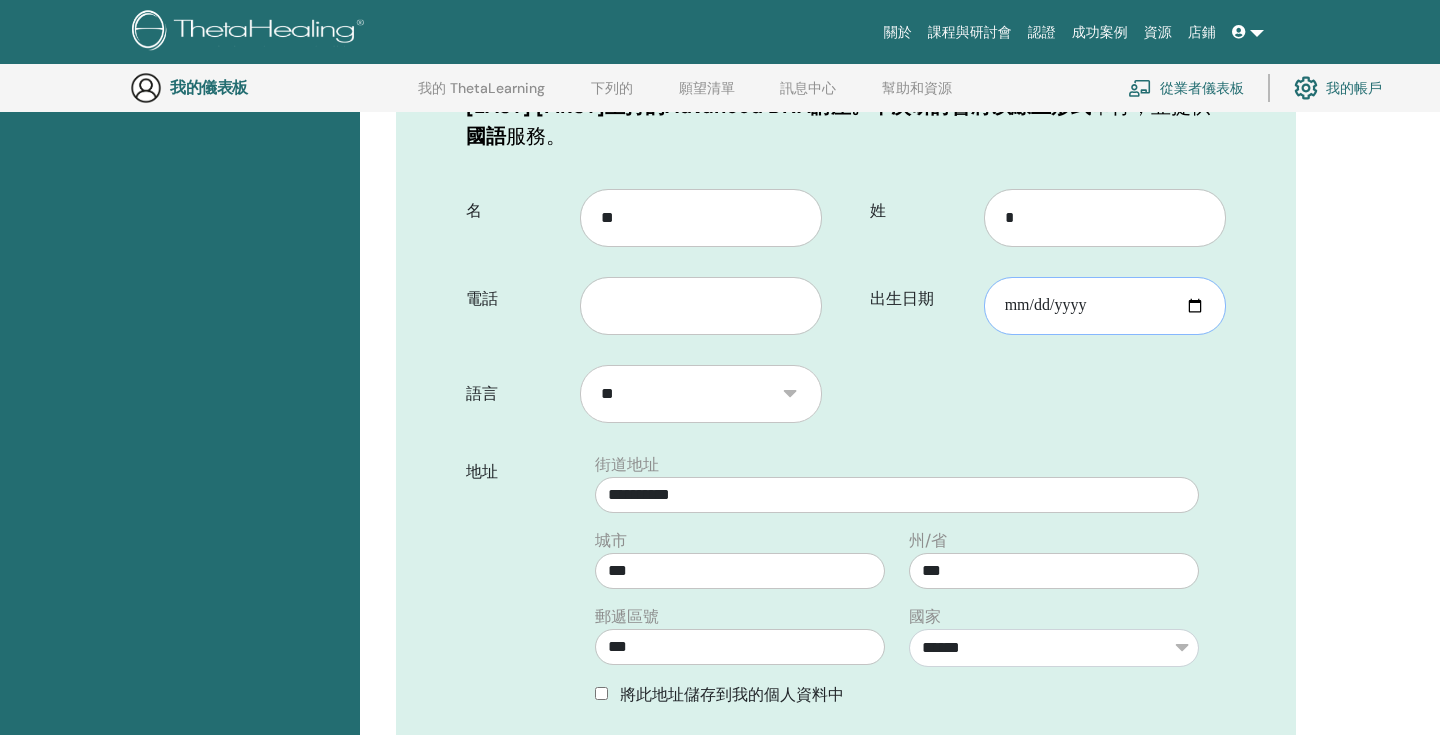 type on "**********" 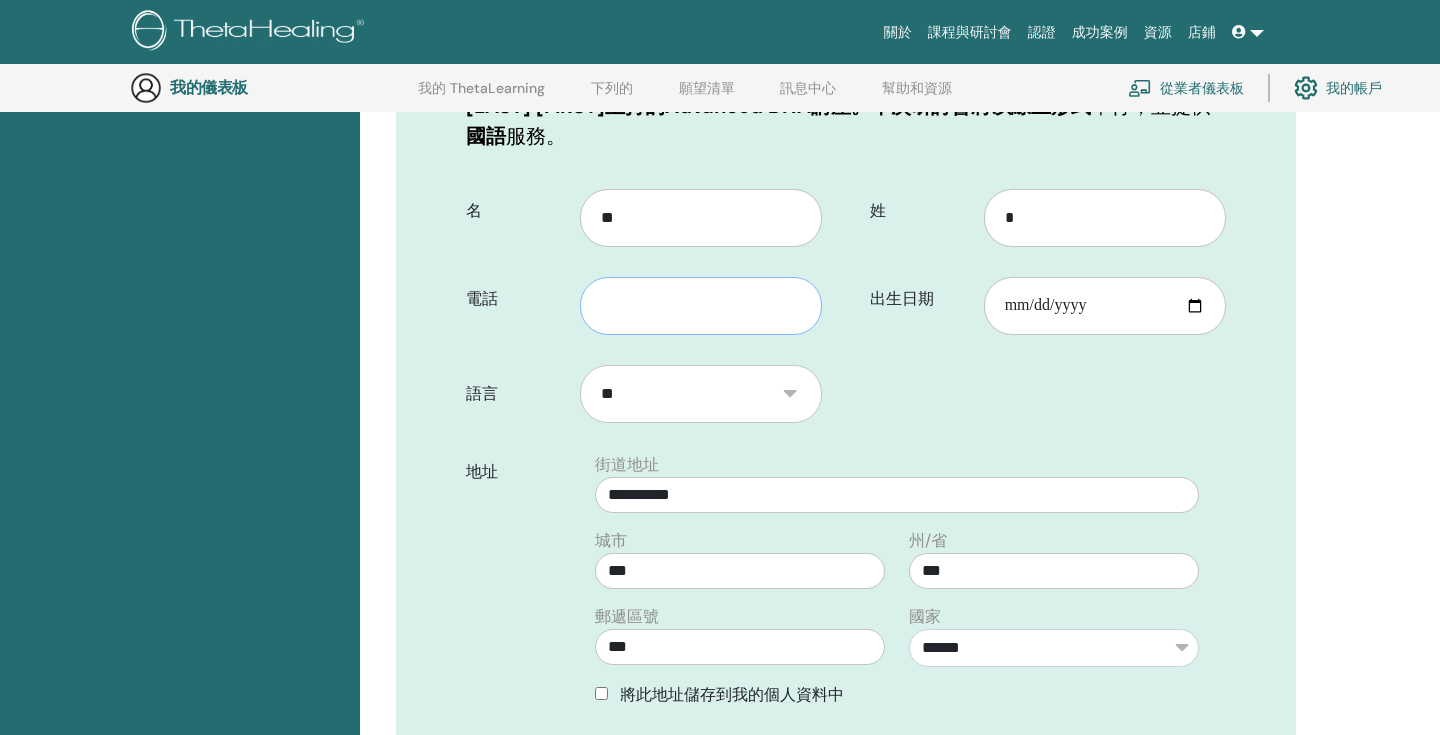 click at bounding box center (701, 306) 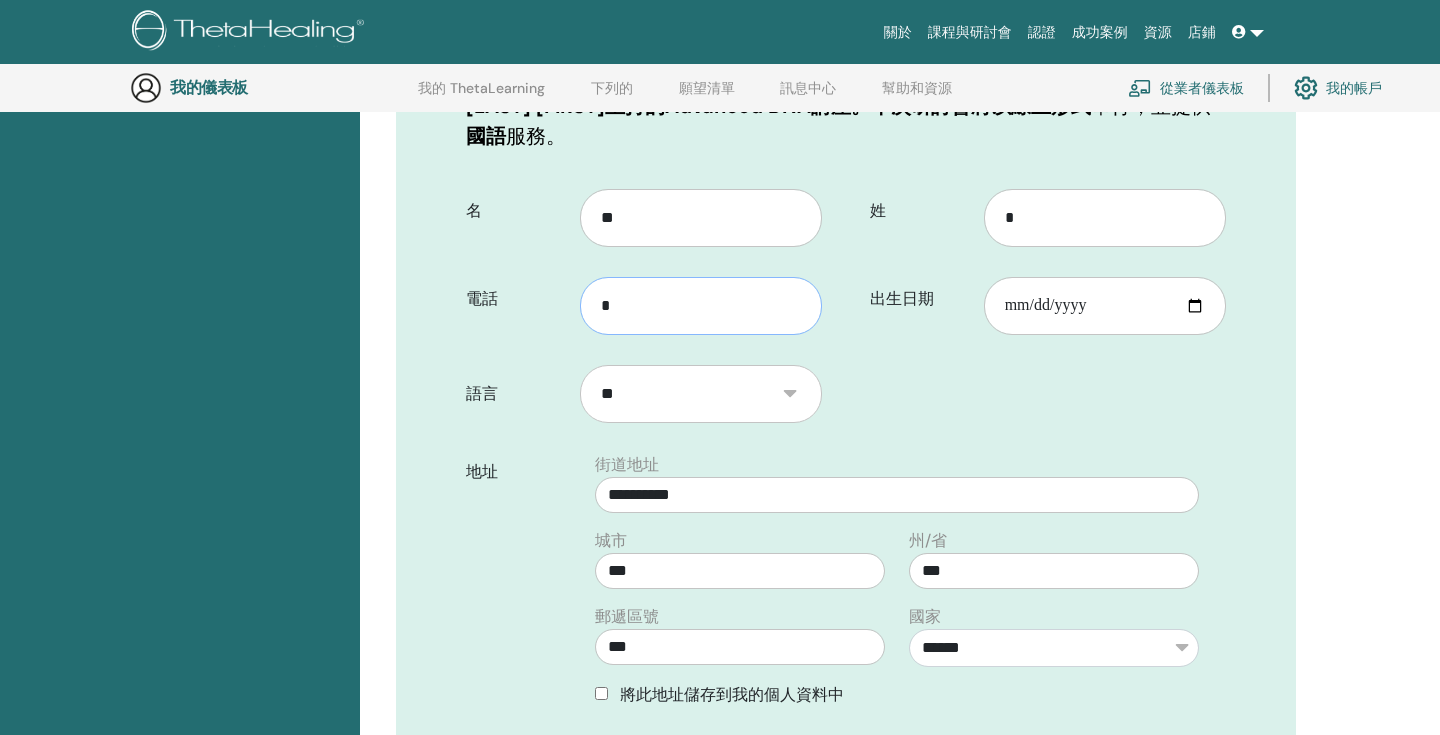 type on "*" 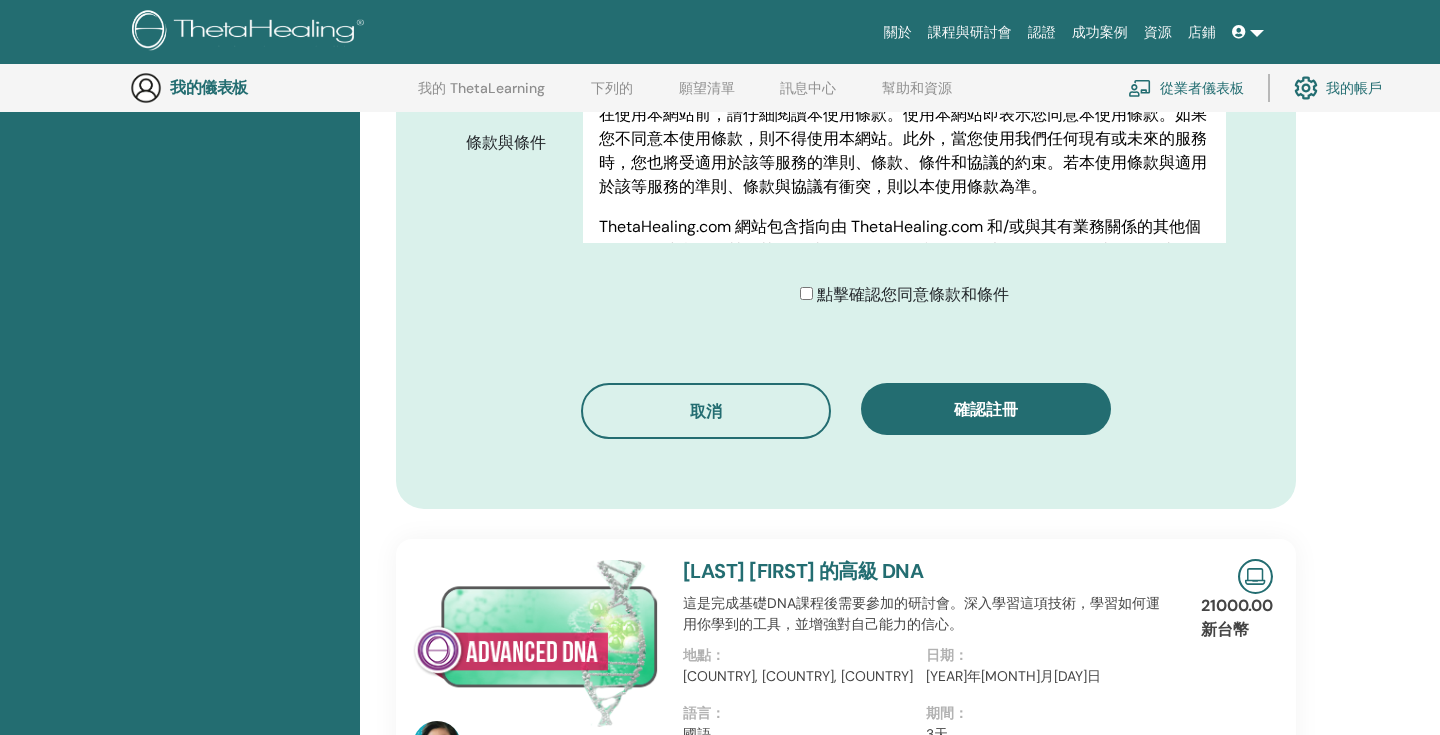scroll, scrollTop: 1091, scrollLeft: 0, axis: vertical 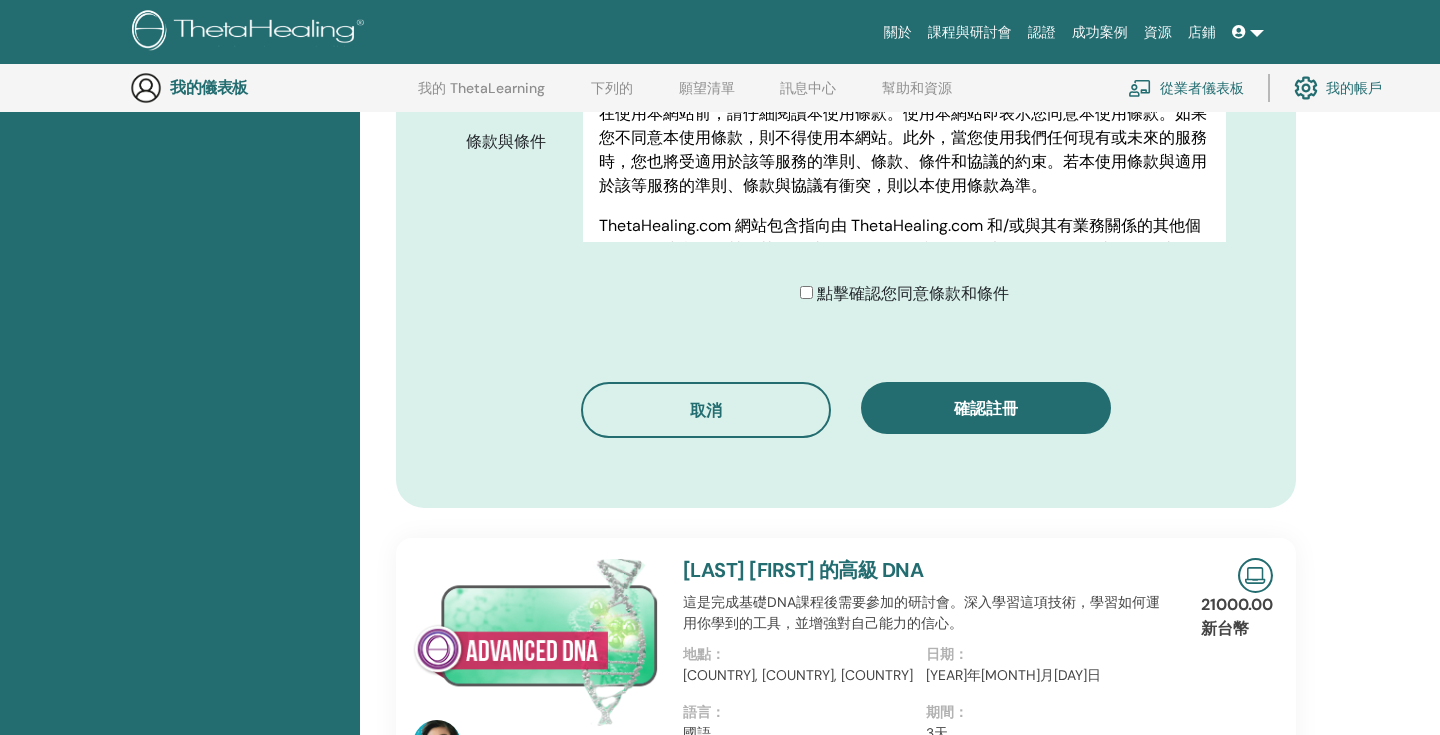 type on "**********" 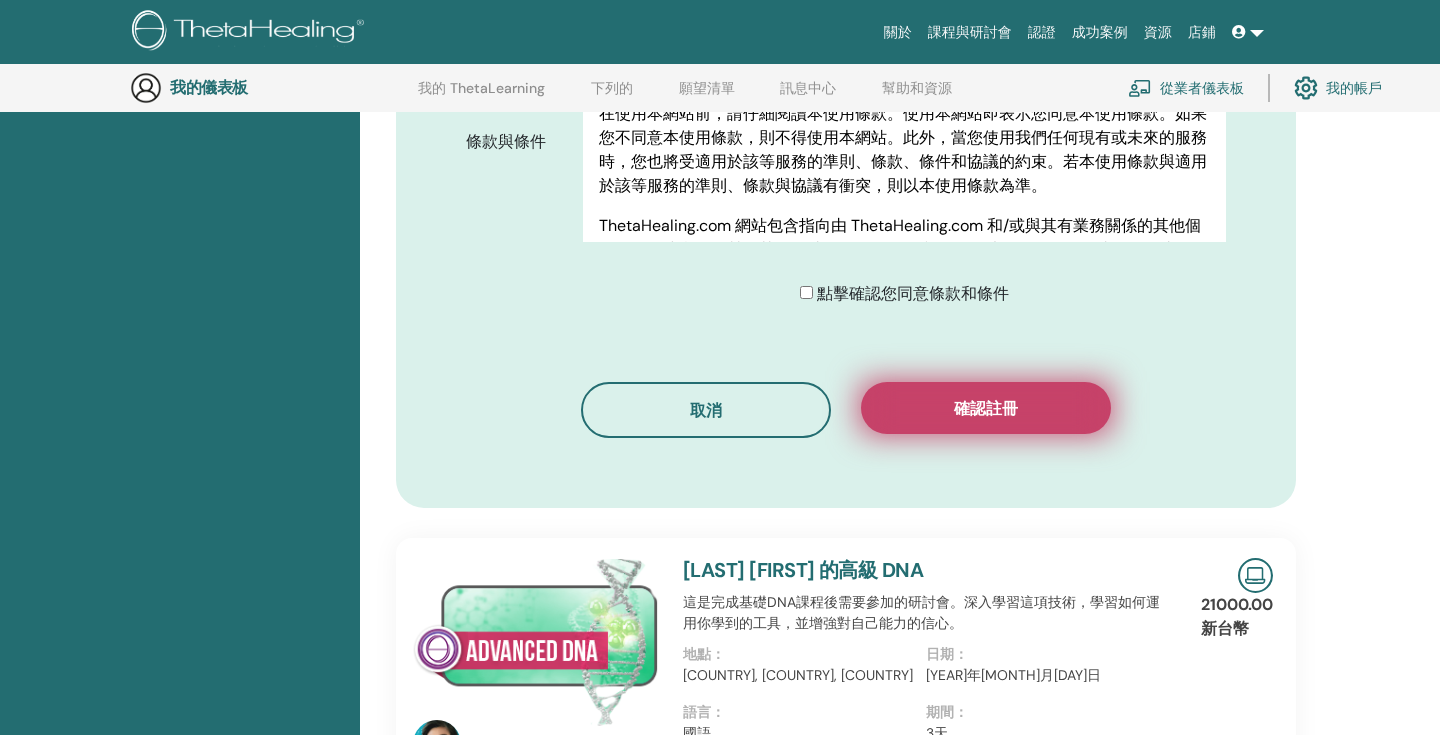 click on "確認註冊" at bounding box center [986, 408] 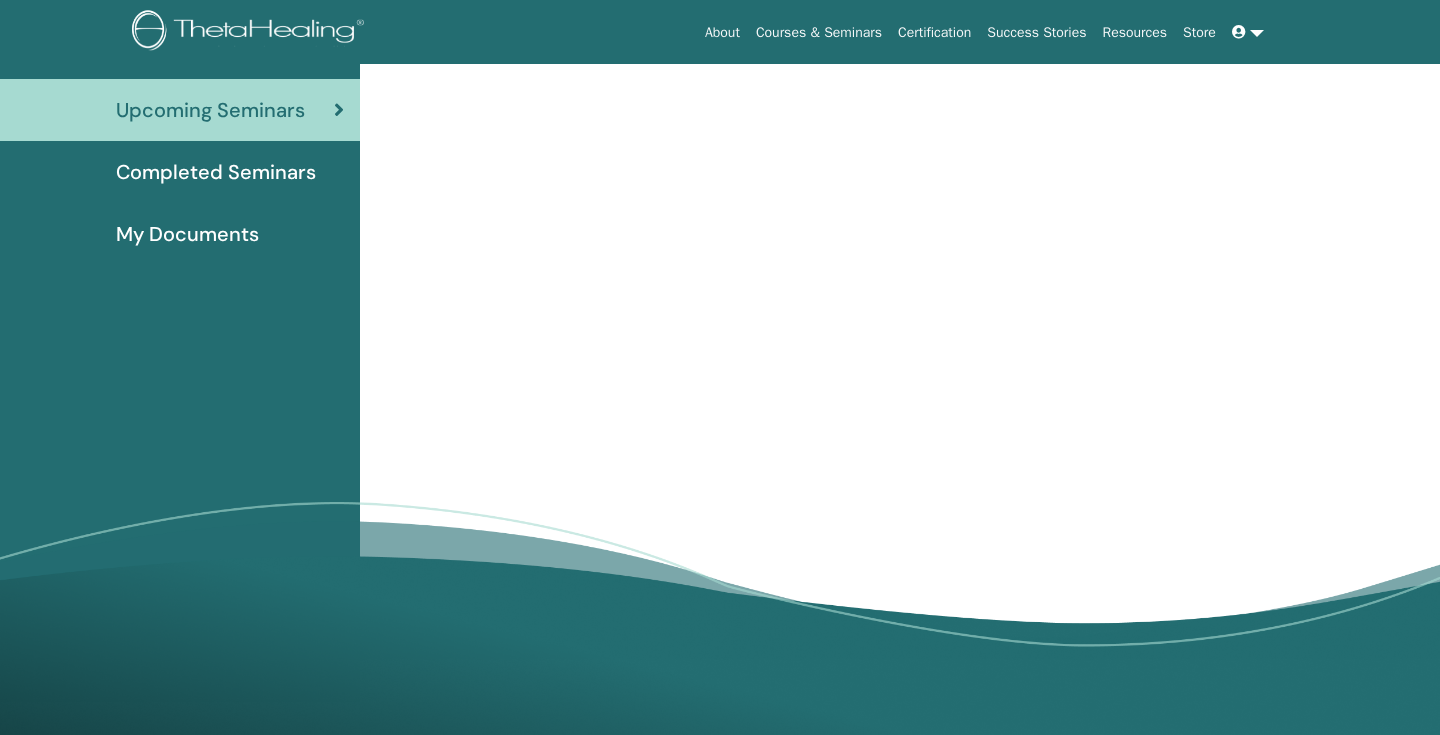scroll, scrollTop: 0, scrollLeft: 0, axis: both 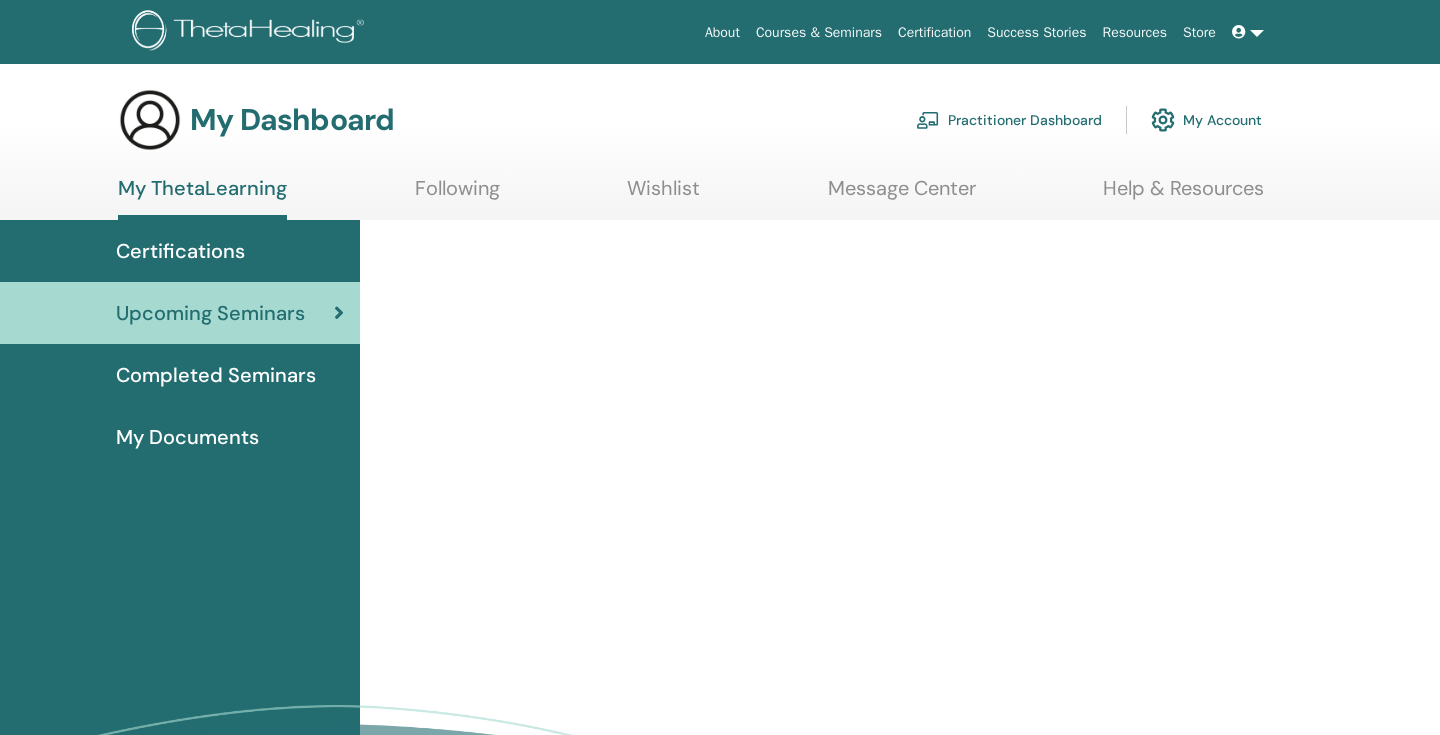 click at bounding box center [1248, 32] 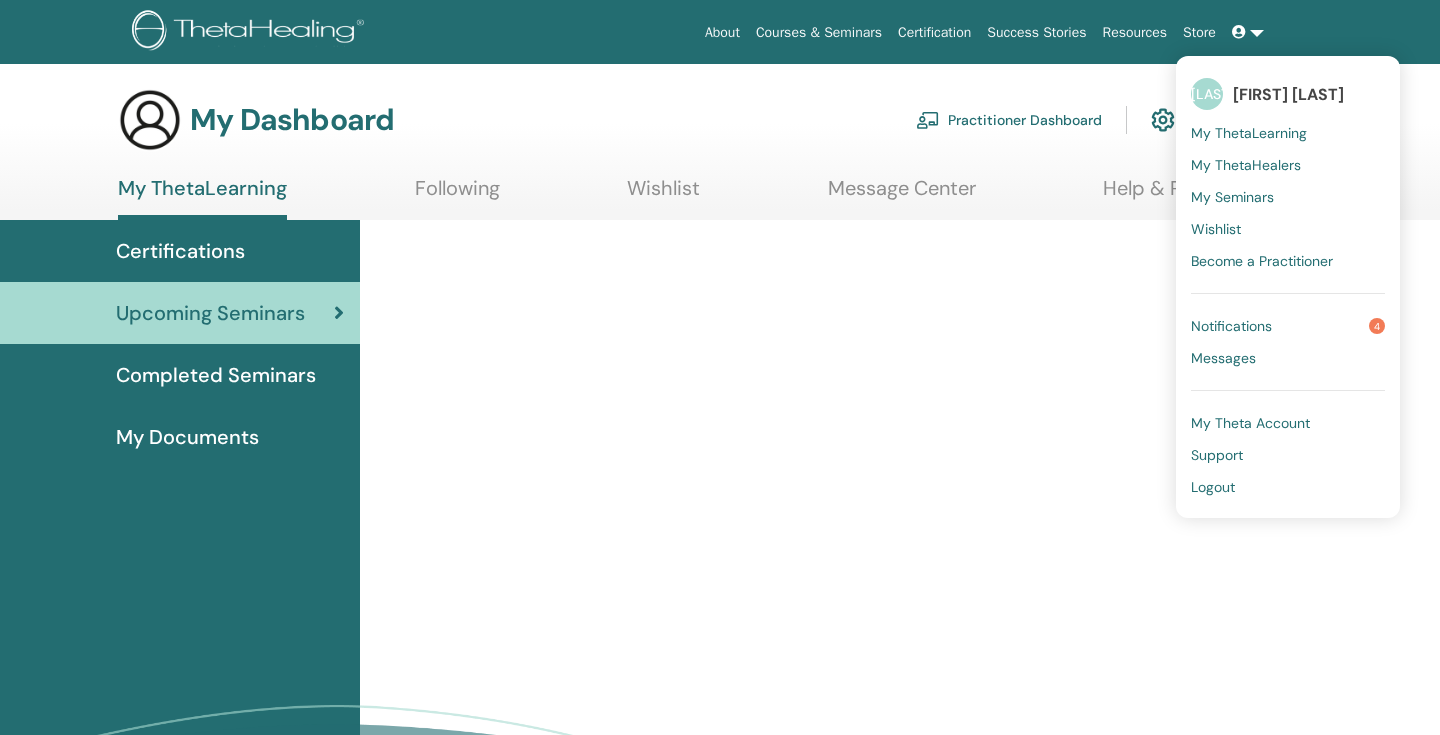 click at bounding box center [900, 562] 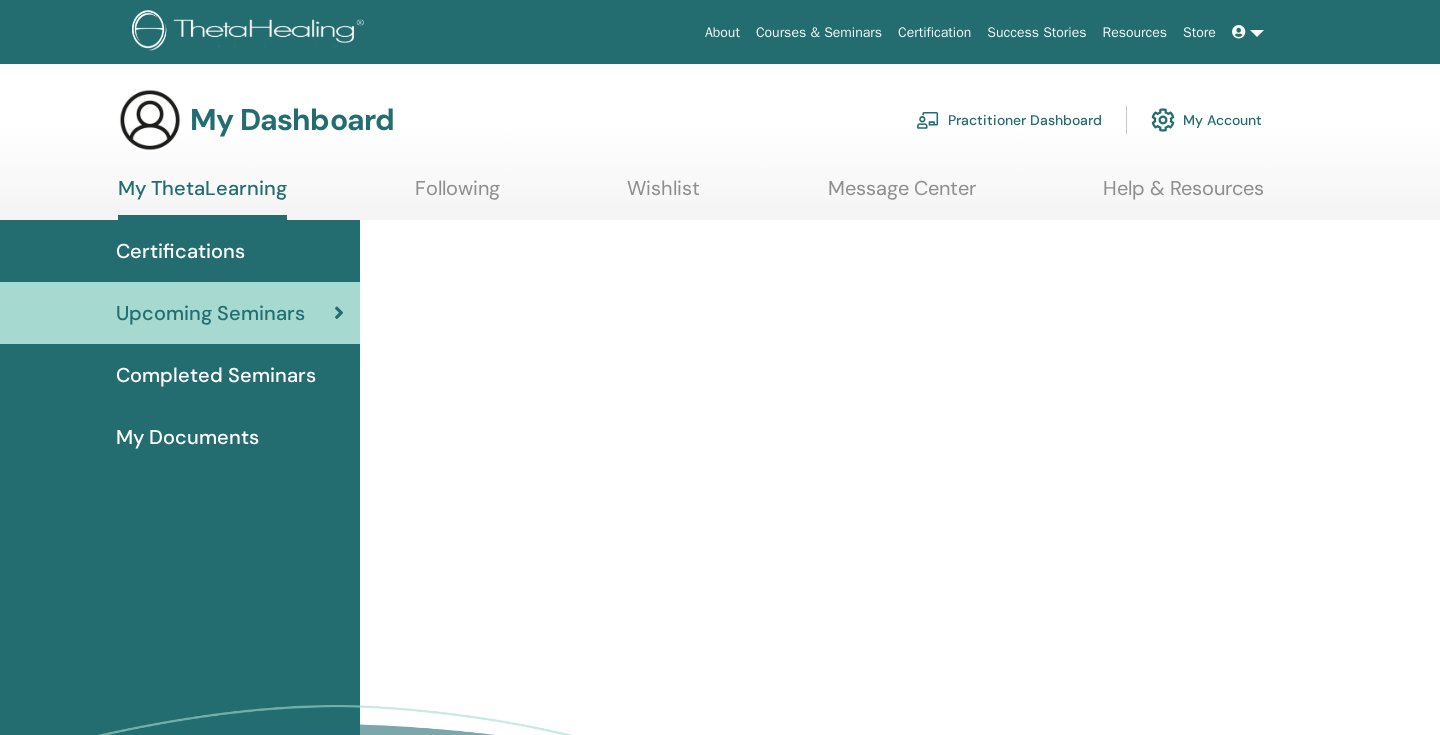 click on "Certifications" at bounding box center [180, 251] 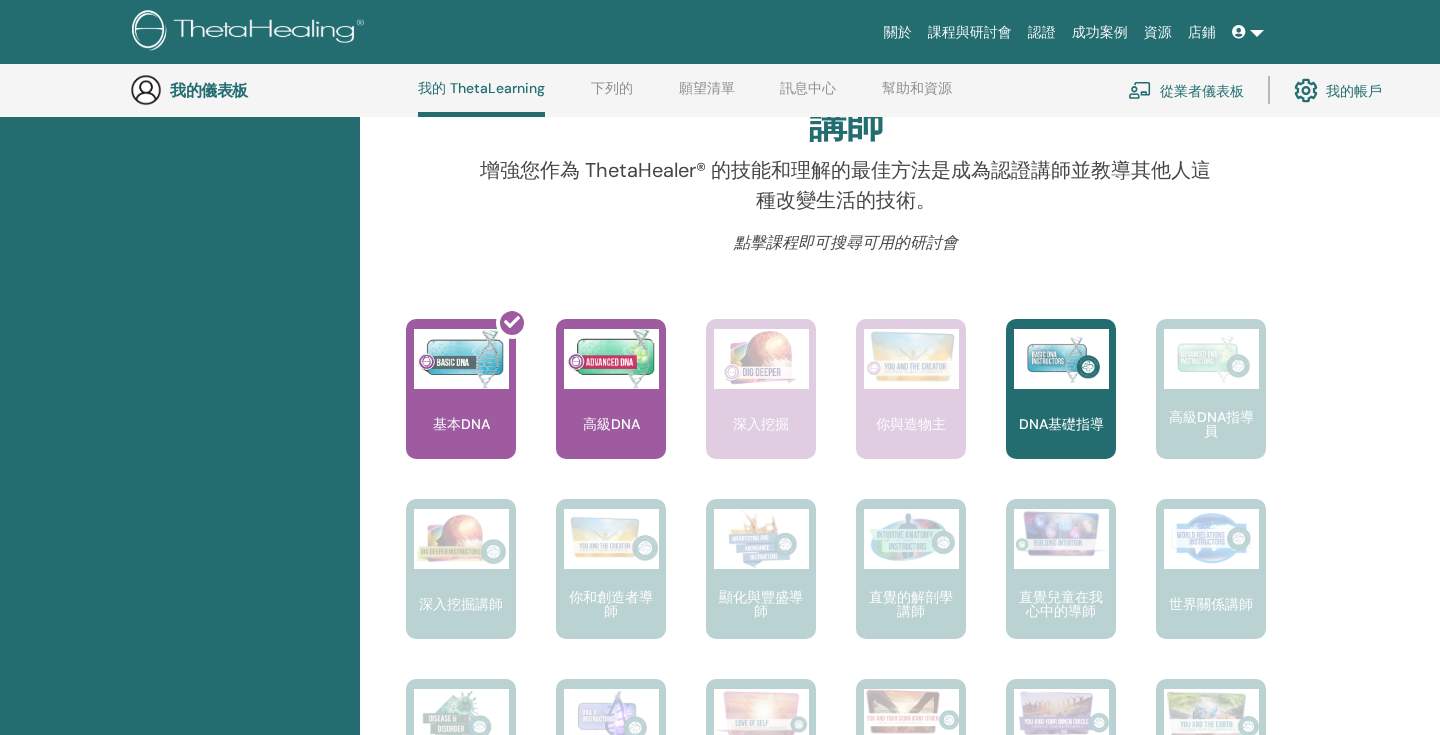 scroll, scrollTop: 630, scrollLeft: 0, axis: vertical 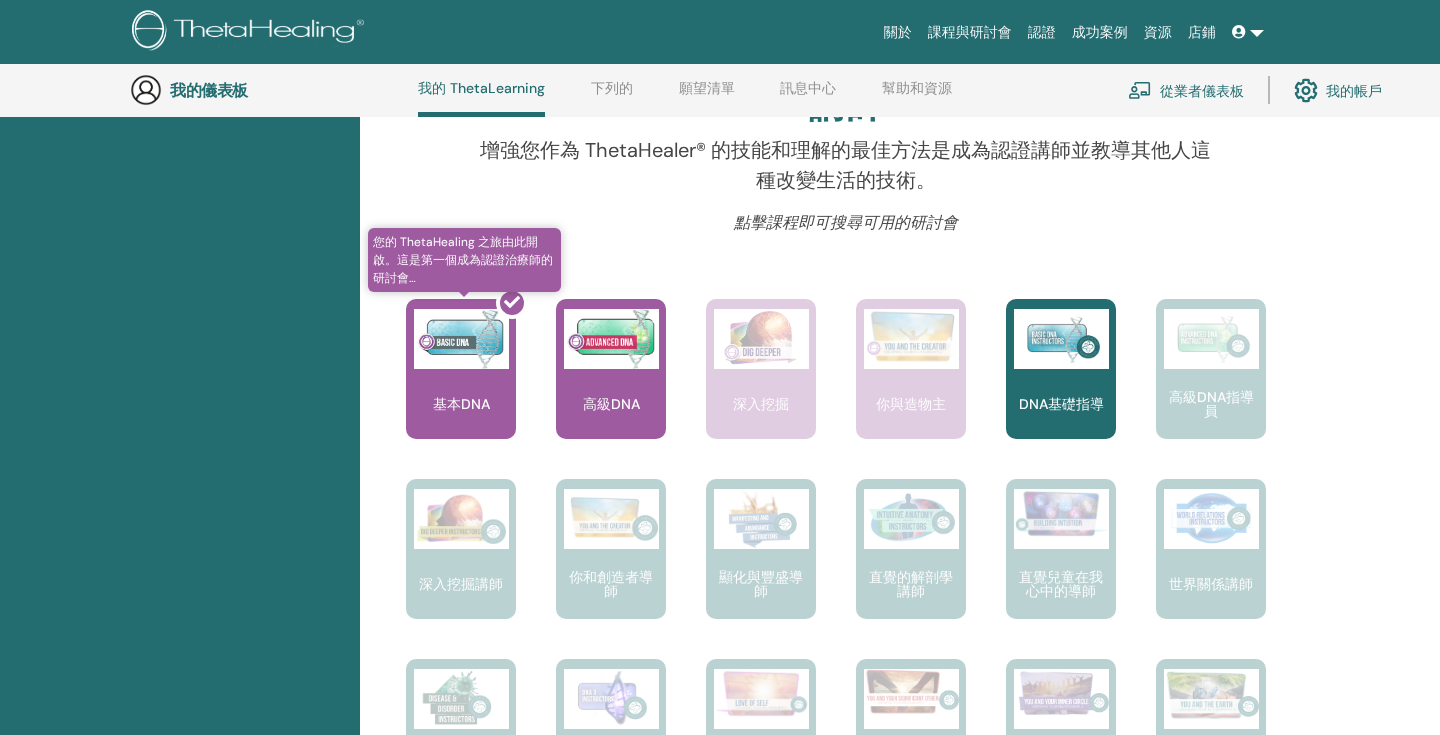click at bounding box center [473, 377] 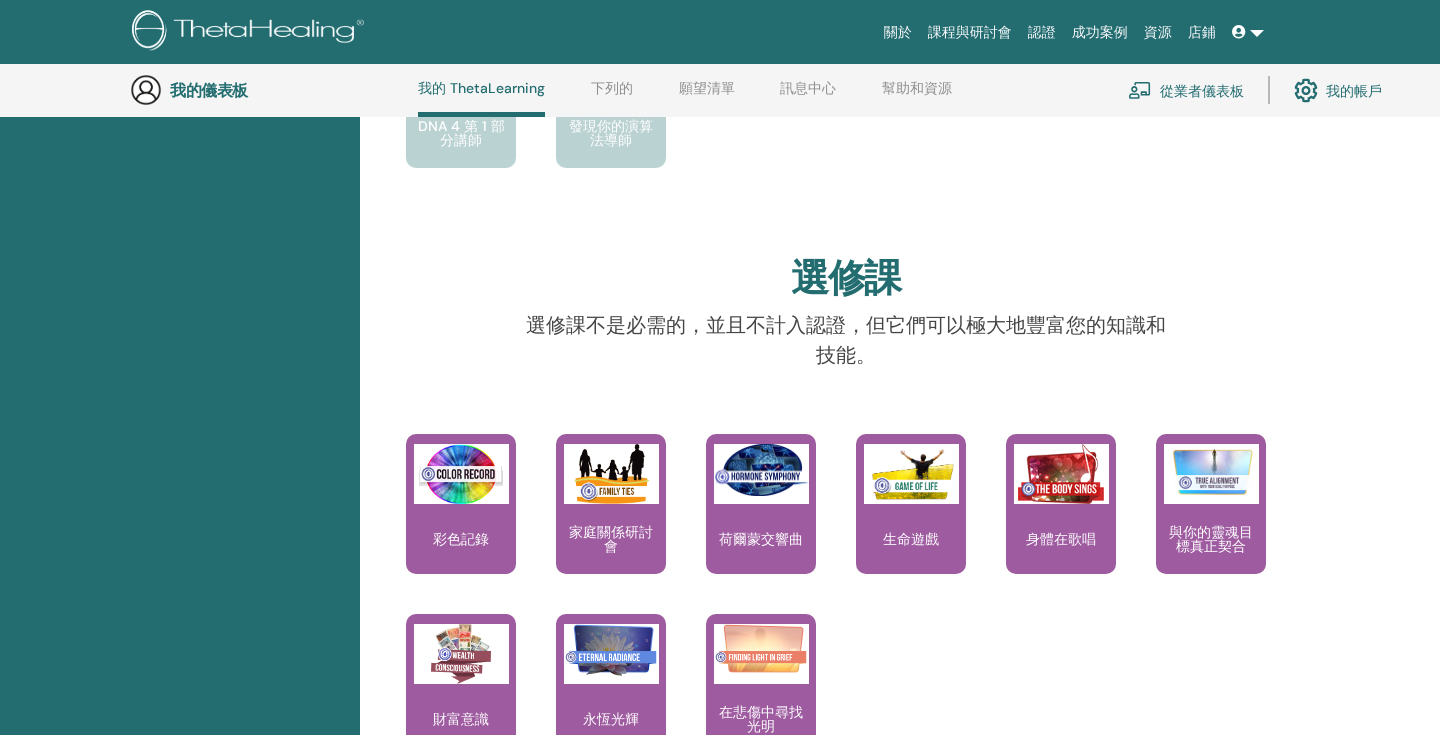 scroll, scrollTop: 1774, scrollLeft: 0, axis: vertical 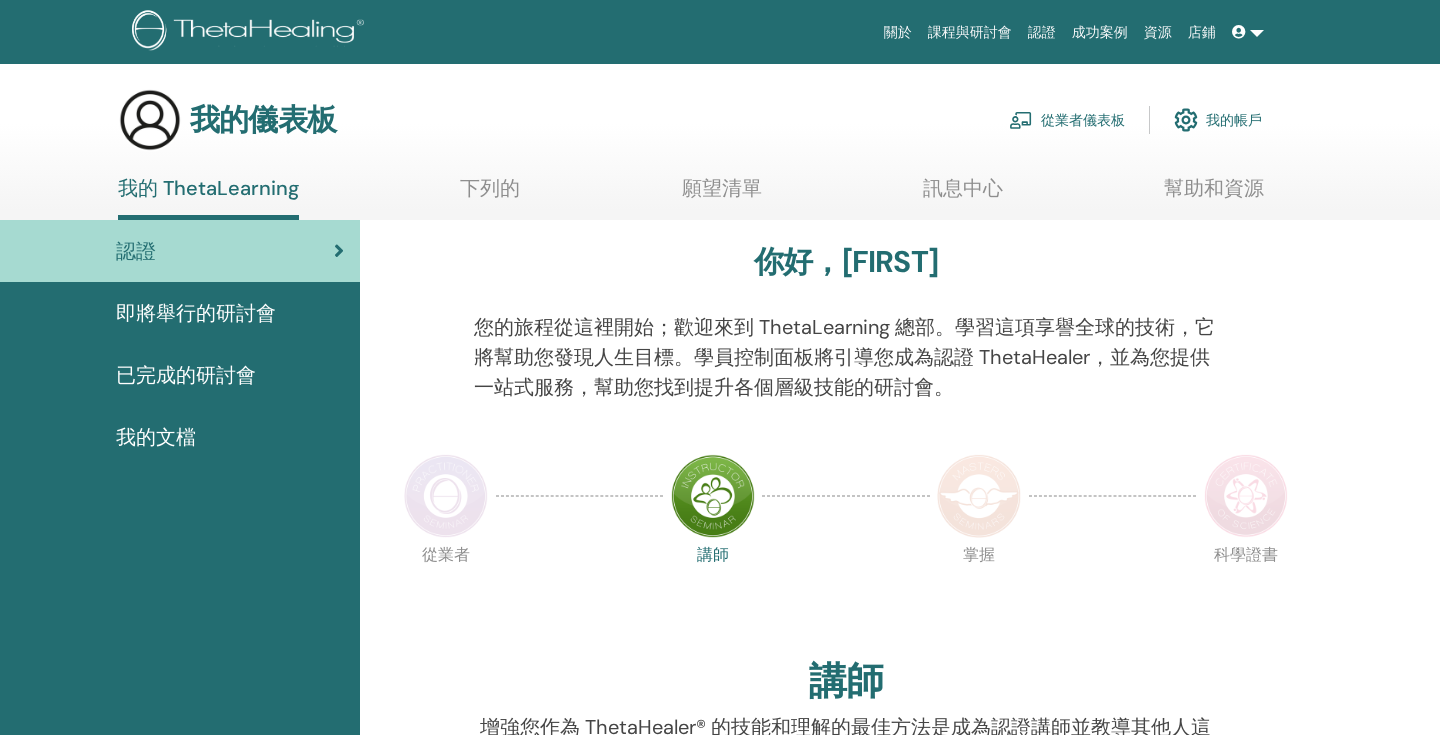 click on "已完成的研討會" at bounding box center (186, 375) 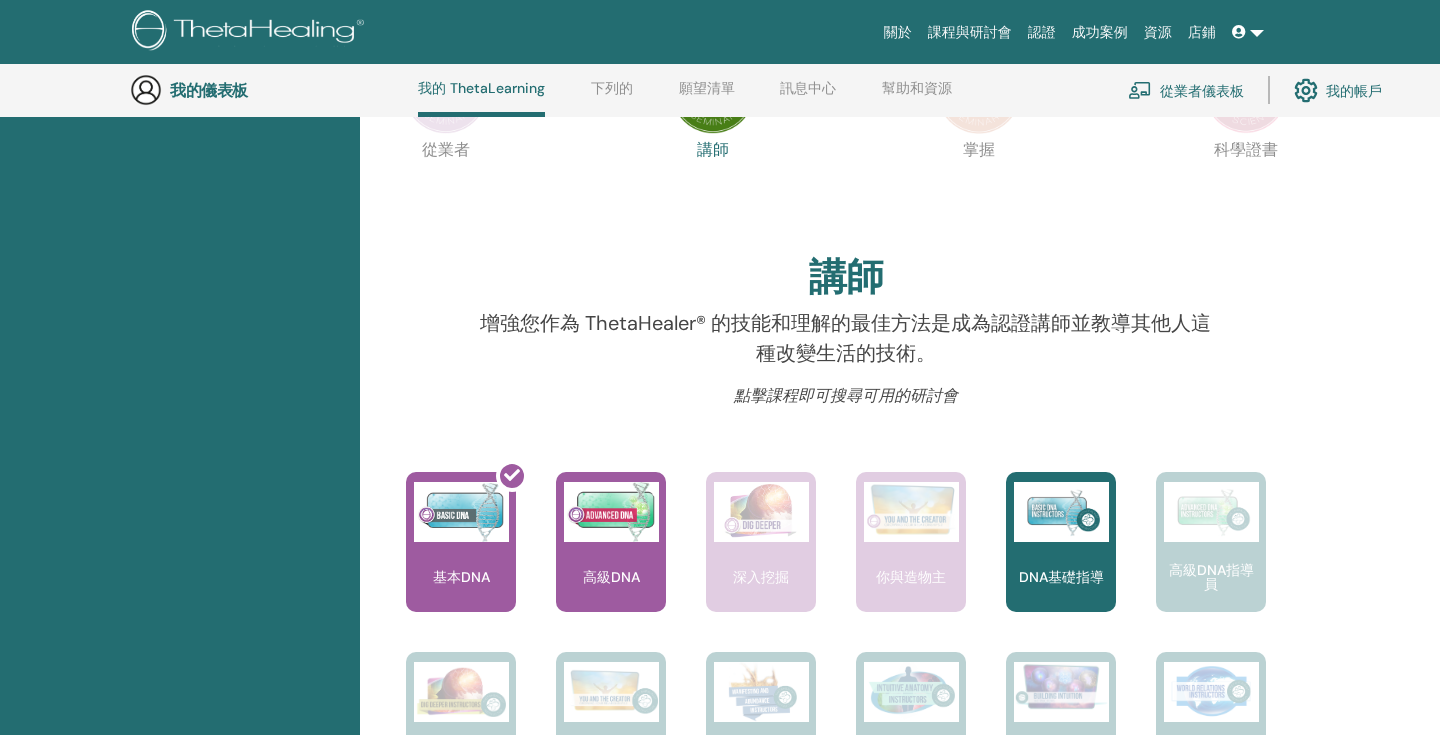 scroll, scrollTop: 456, scrollLeft: 0, axis: vertical 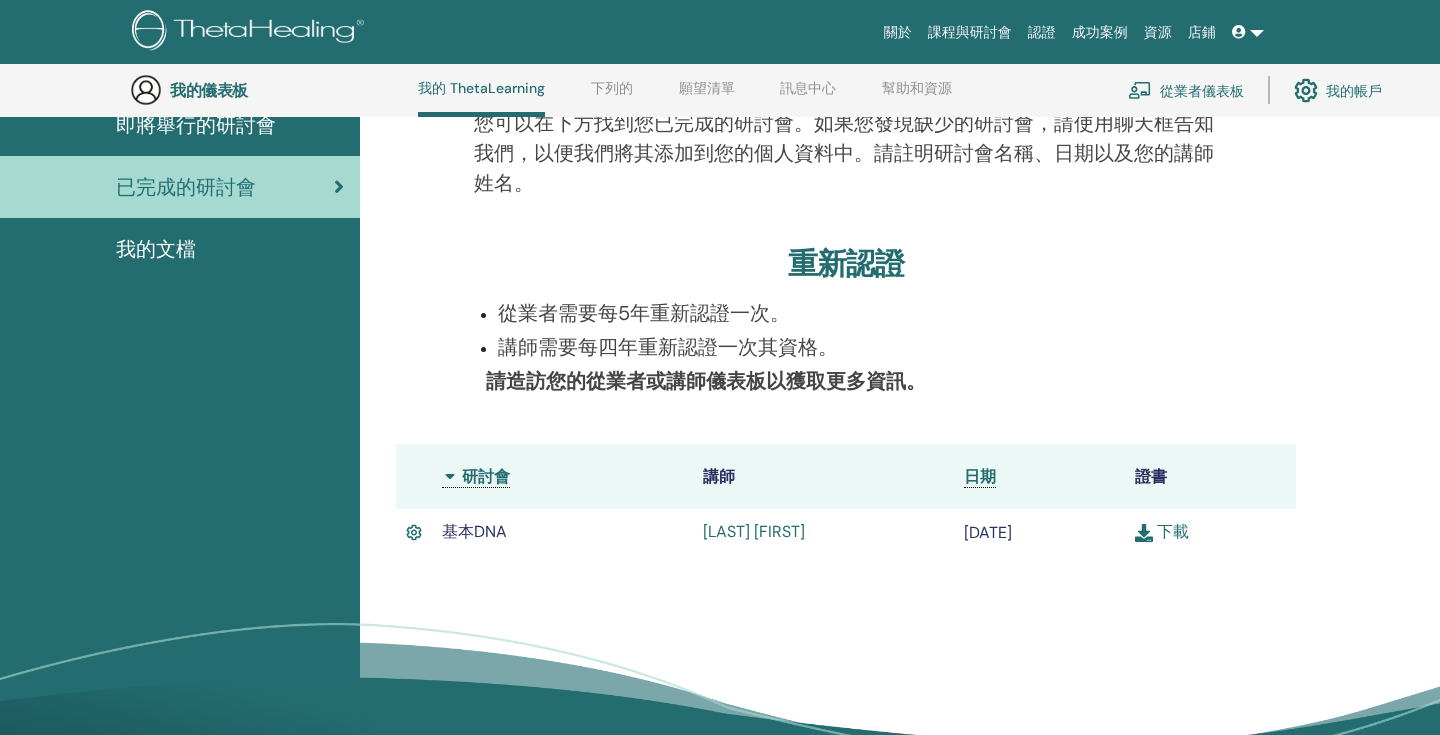 click on "下載" at bounding box center (1173, 531) 